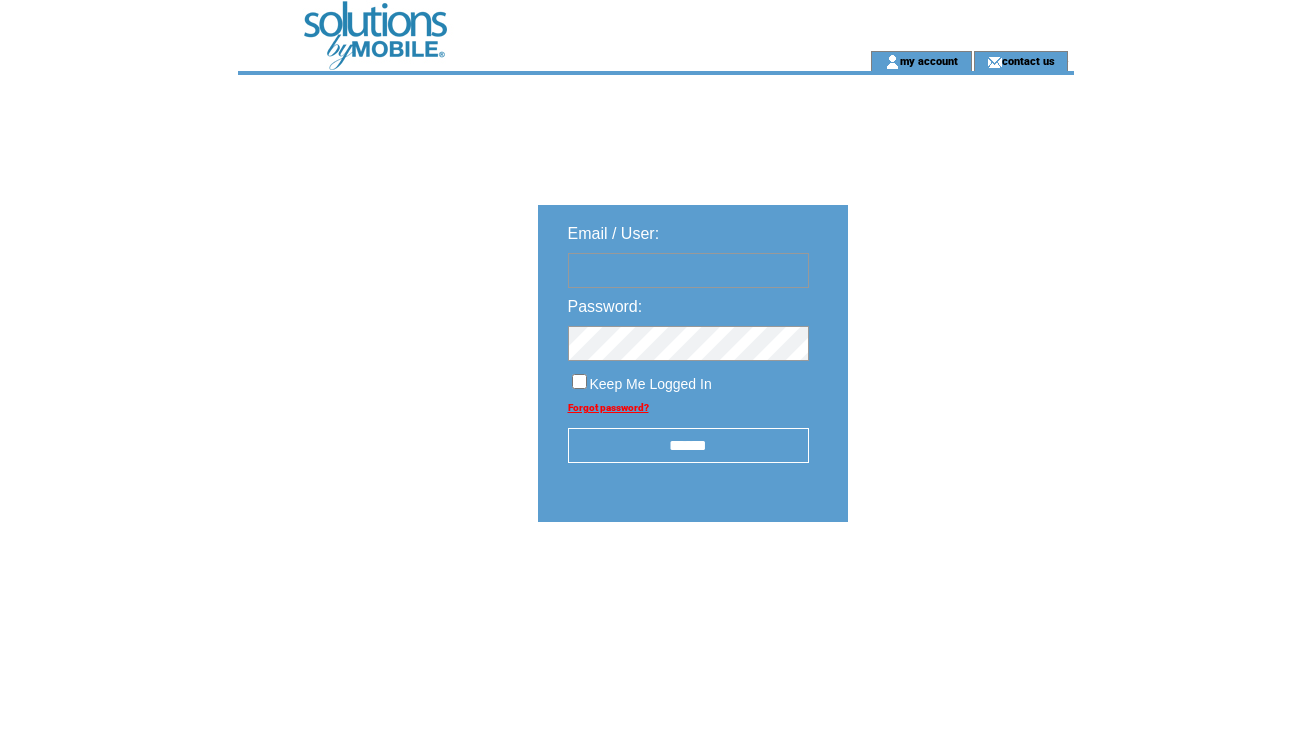 scroll, scrollTop: 0, scrollLeft: 0, axis: both 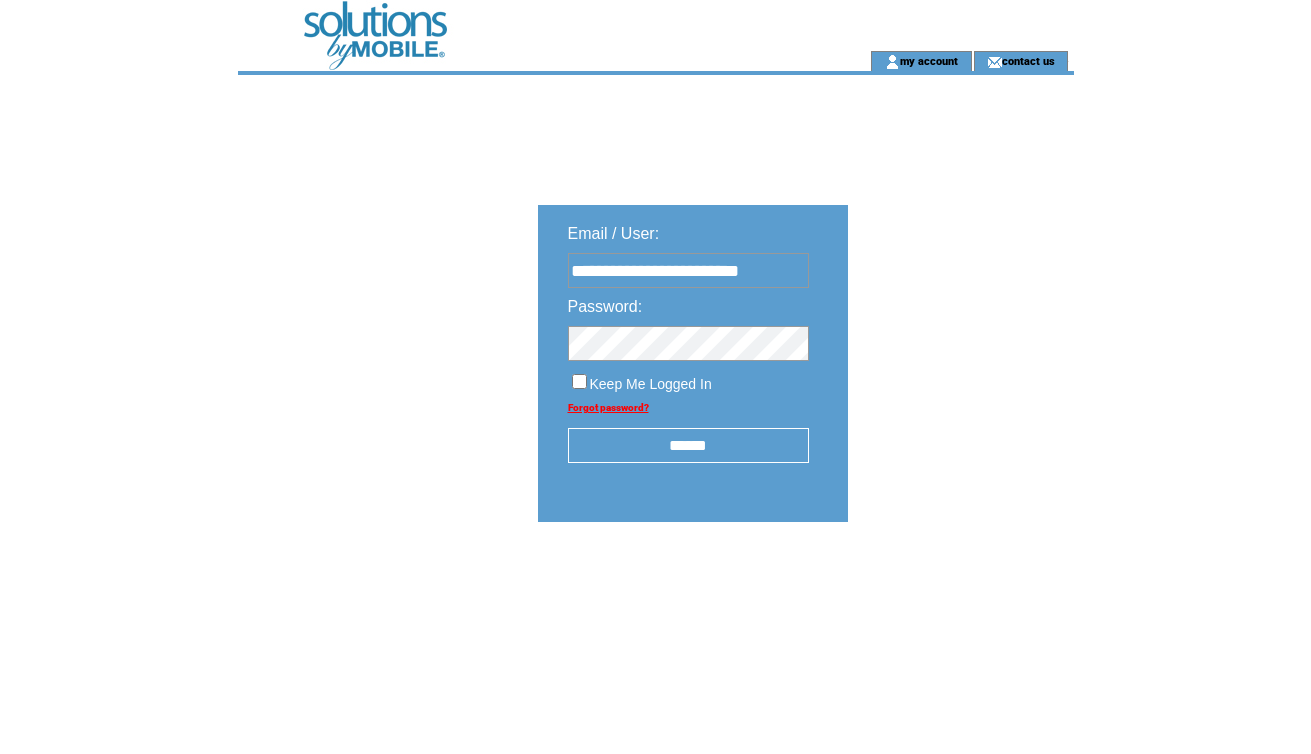 click on "******" at bounding box center [688, 445] 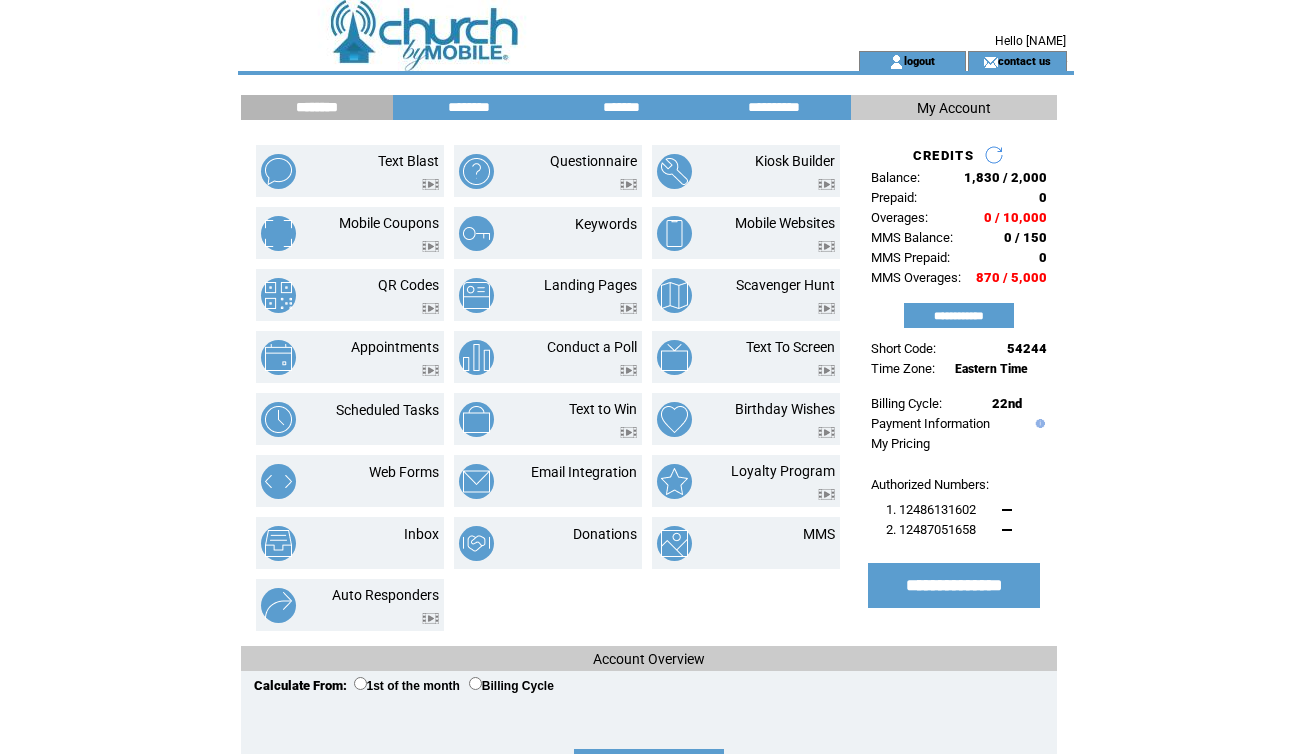 scroll, scrollTop: 0, scrollLeft: 0, axis: both 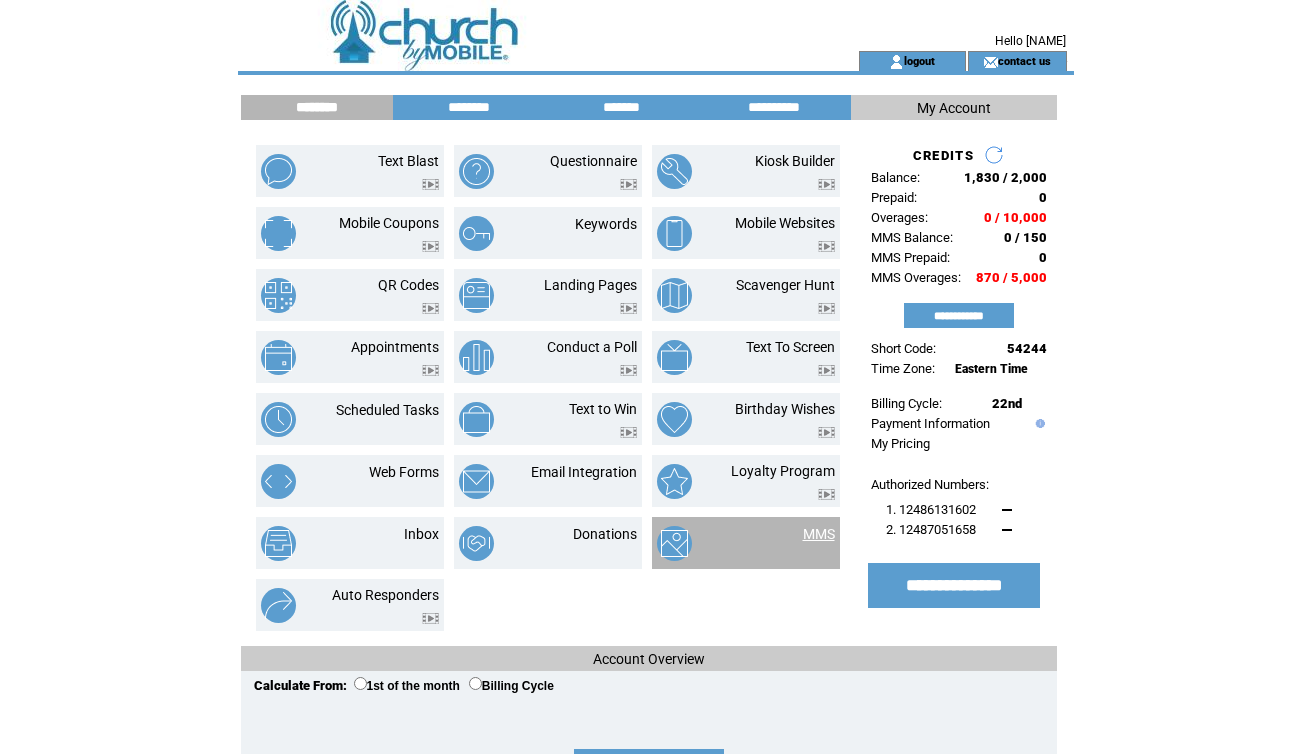 click on "MMS" at bounding box center [819, 534] 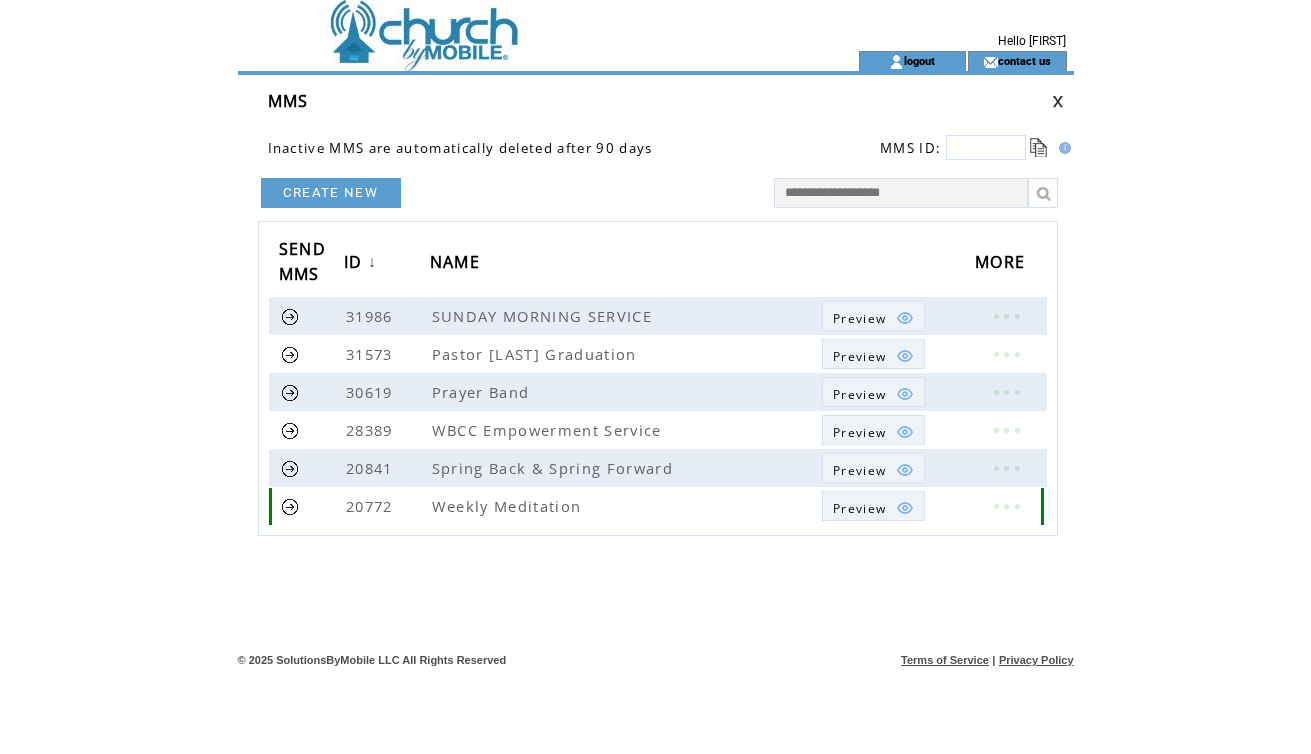 scroll, scrollTop: 0, scrollLeft: 0, axis: both 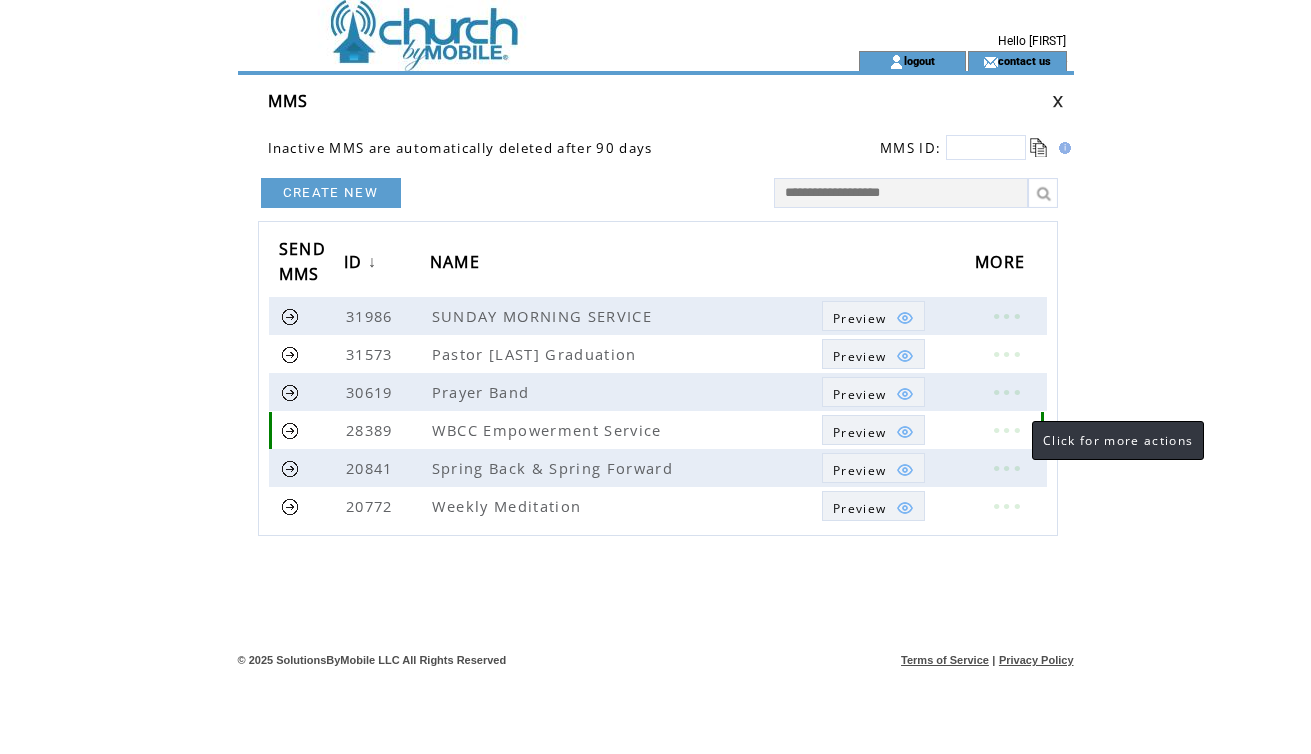 click at bounding box center (1006, 430) 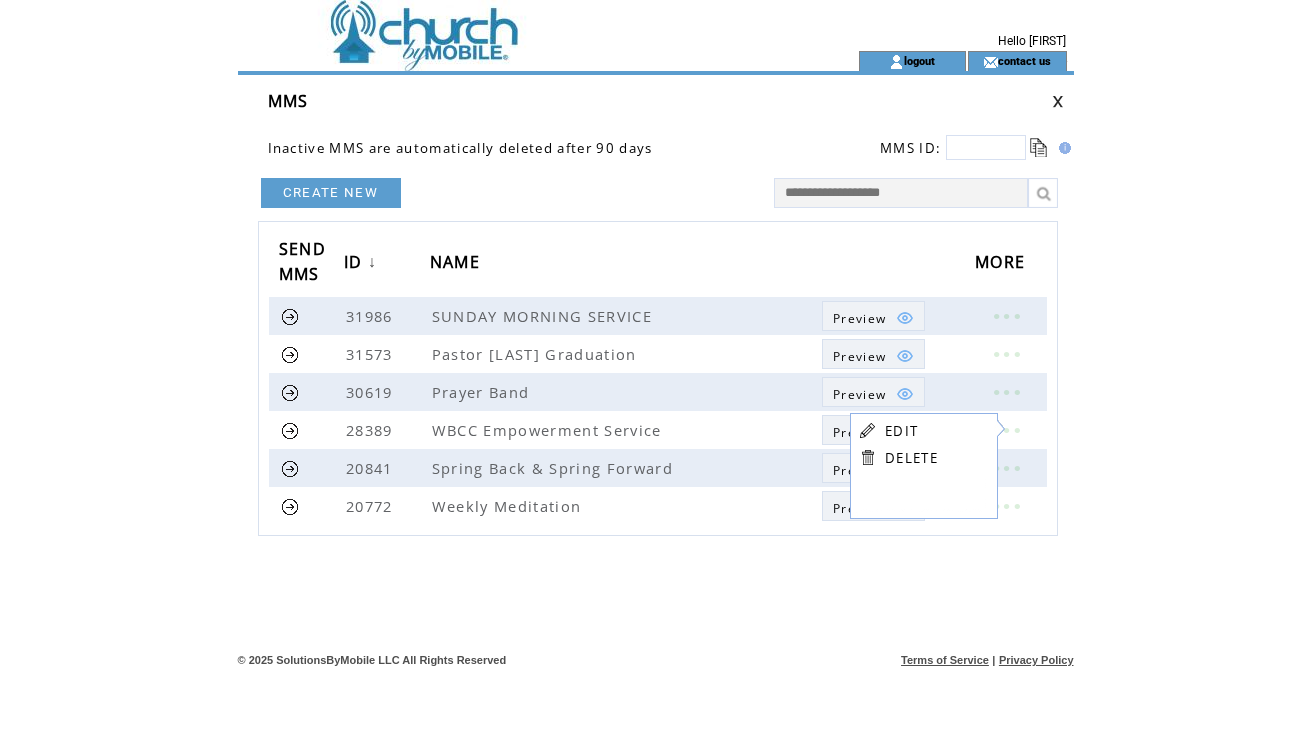 click on "EDIT" at bounding box center (901, 431) 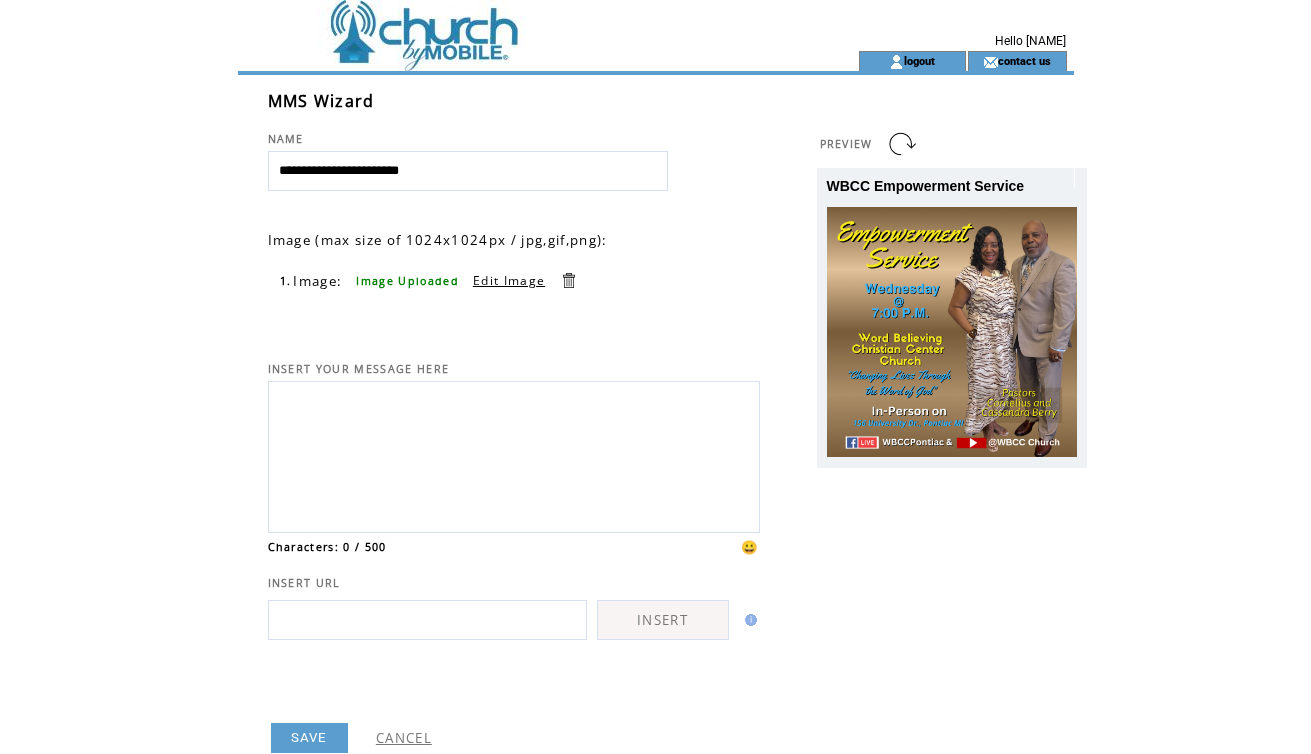 scroll, scrollTop: 0, scrollLeft: 0, axis: both 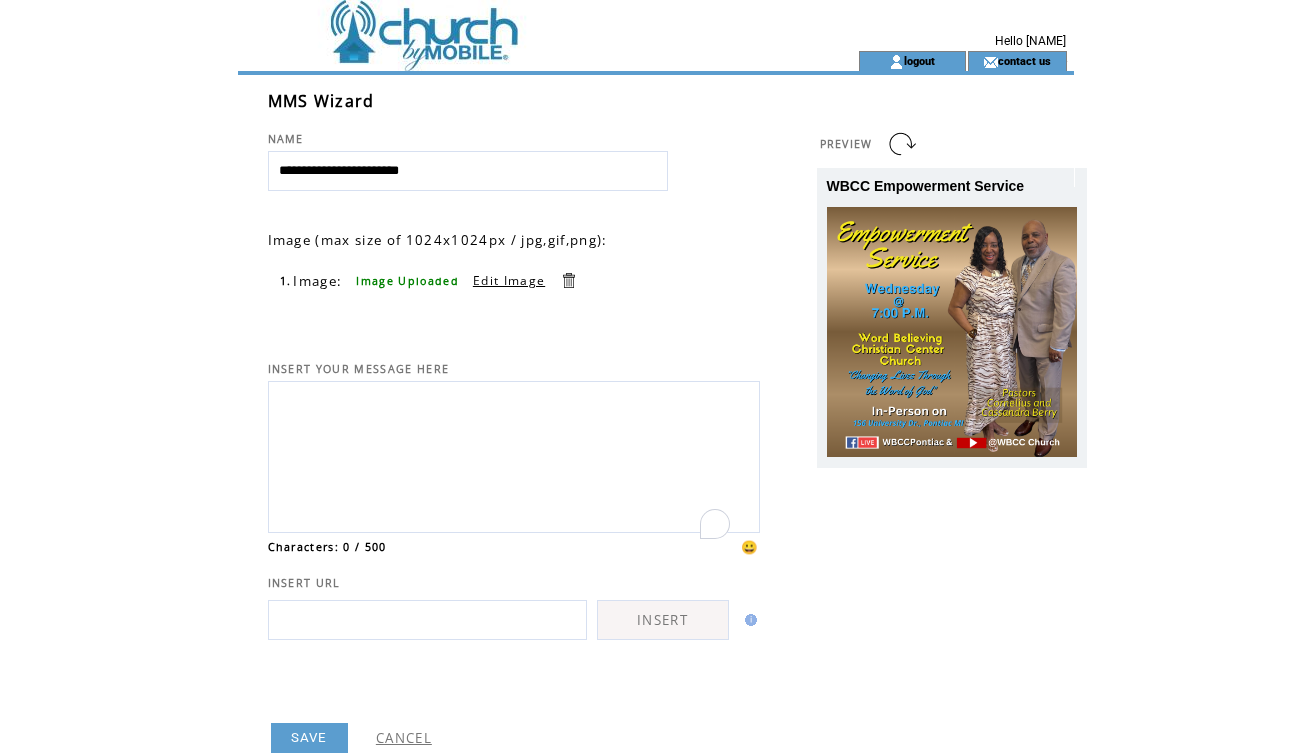 paste on "**********" 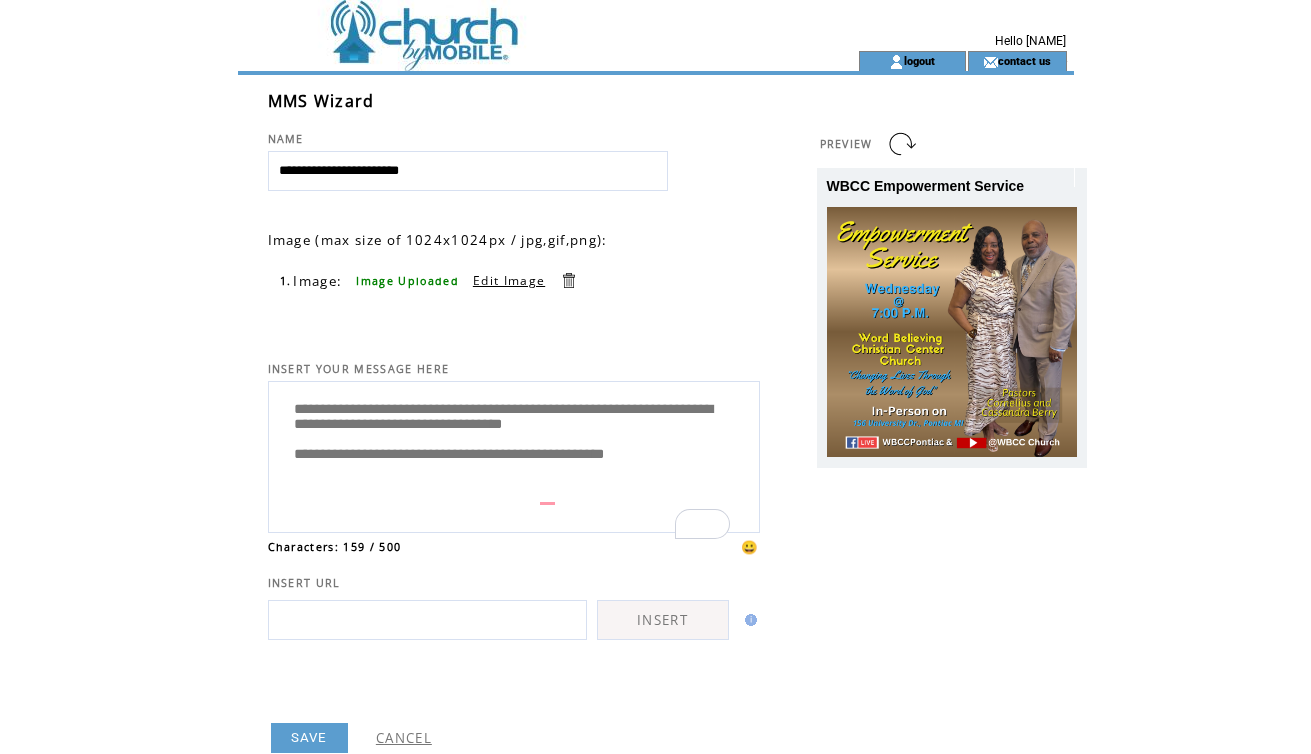 type on "**********" 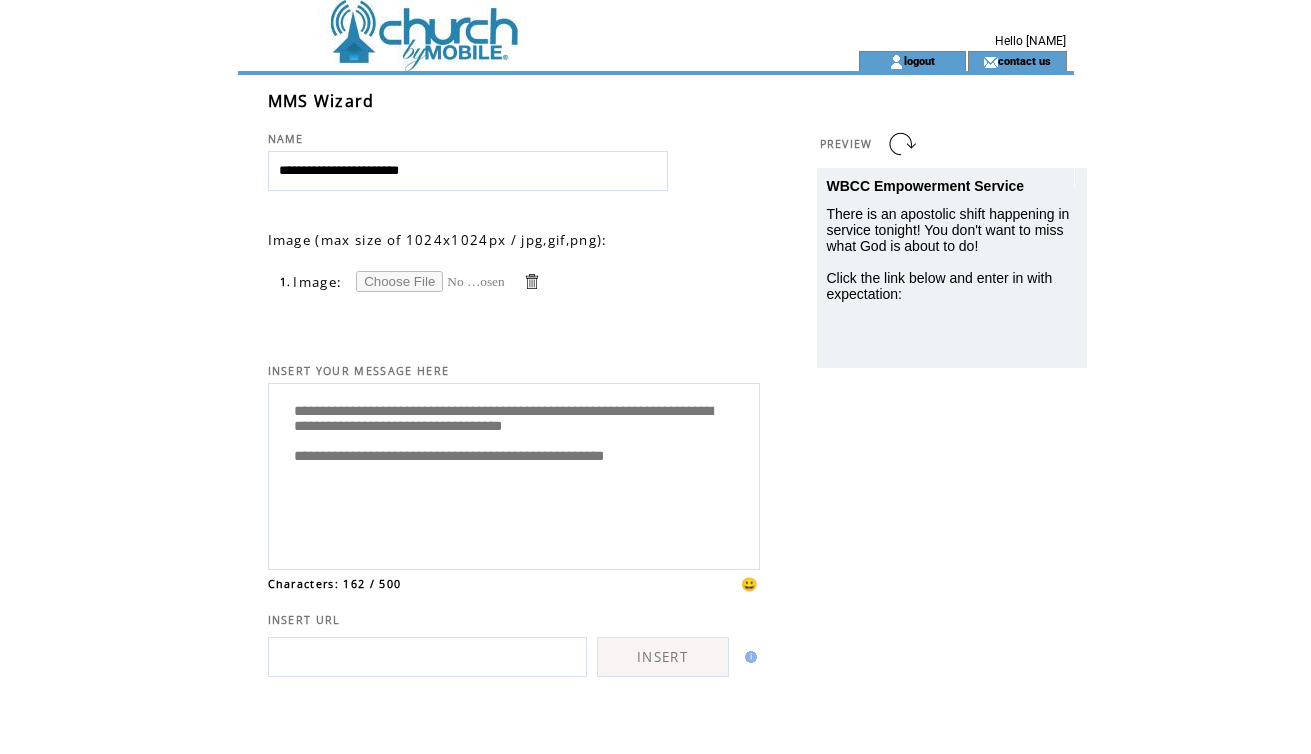 scroll, scrollTop: 0, scrollLeft: 0, axis: both 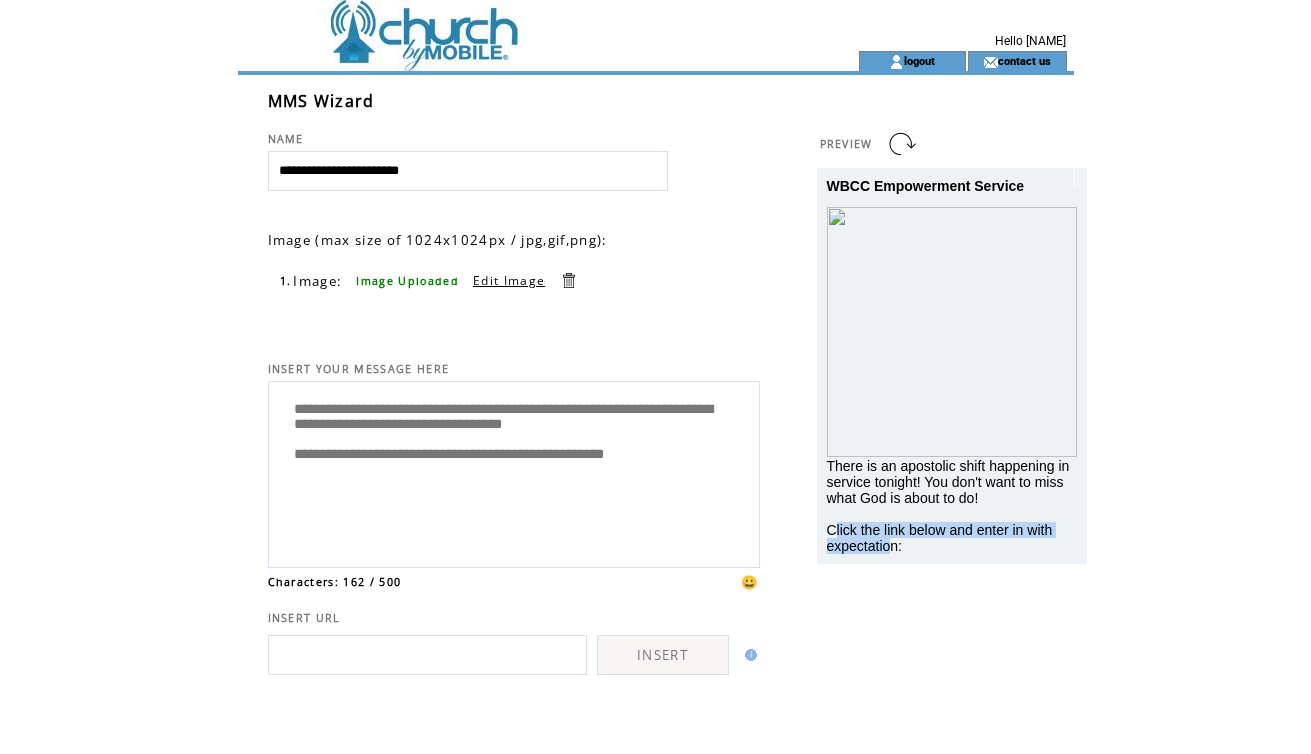 drag, startPoint x: 832, startPoint y: 531, endPoint x: 892, endPoint y: 543, distance: 61.188232 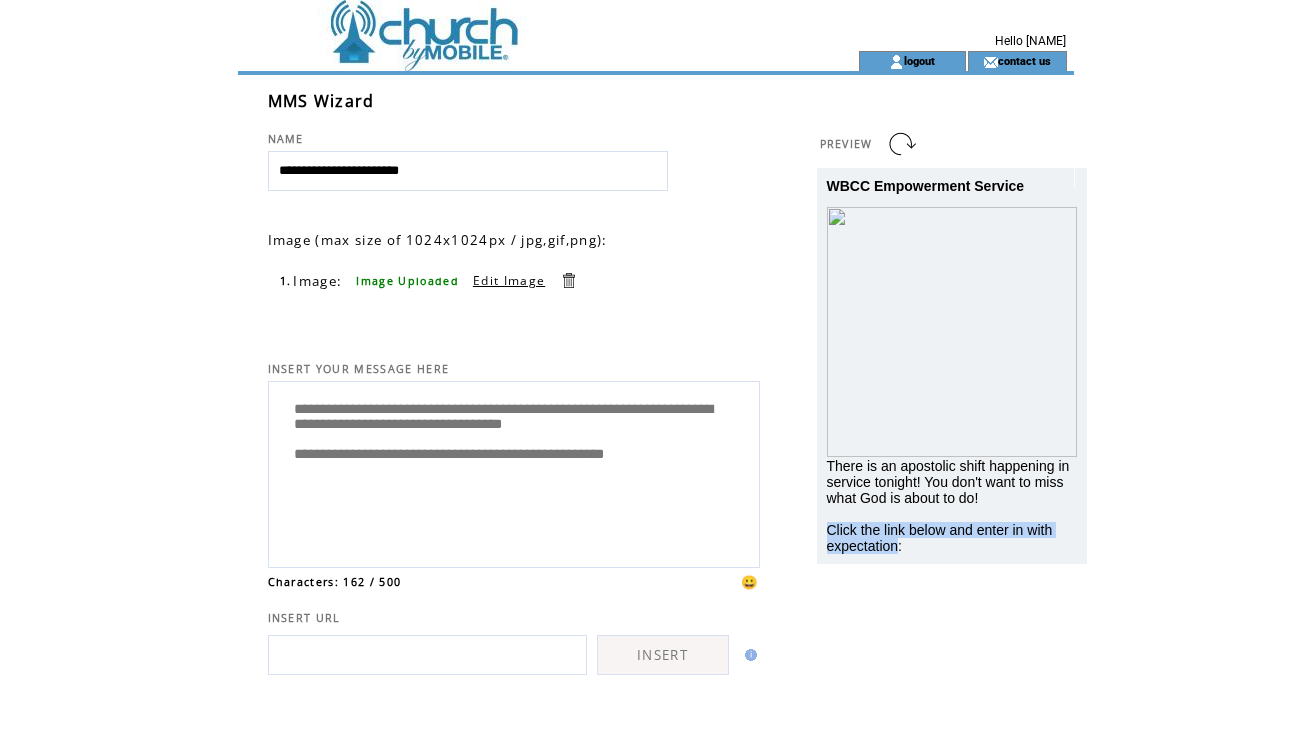 drag, startPoint x: 829, startPoint y: 529, endPoint x: 897, endPoint y: 546, distance: 70.0928 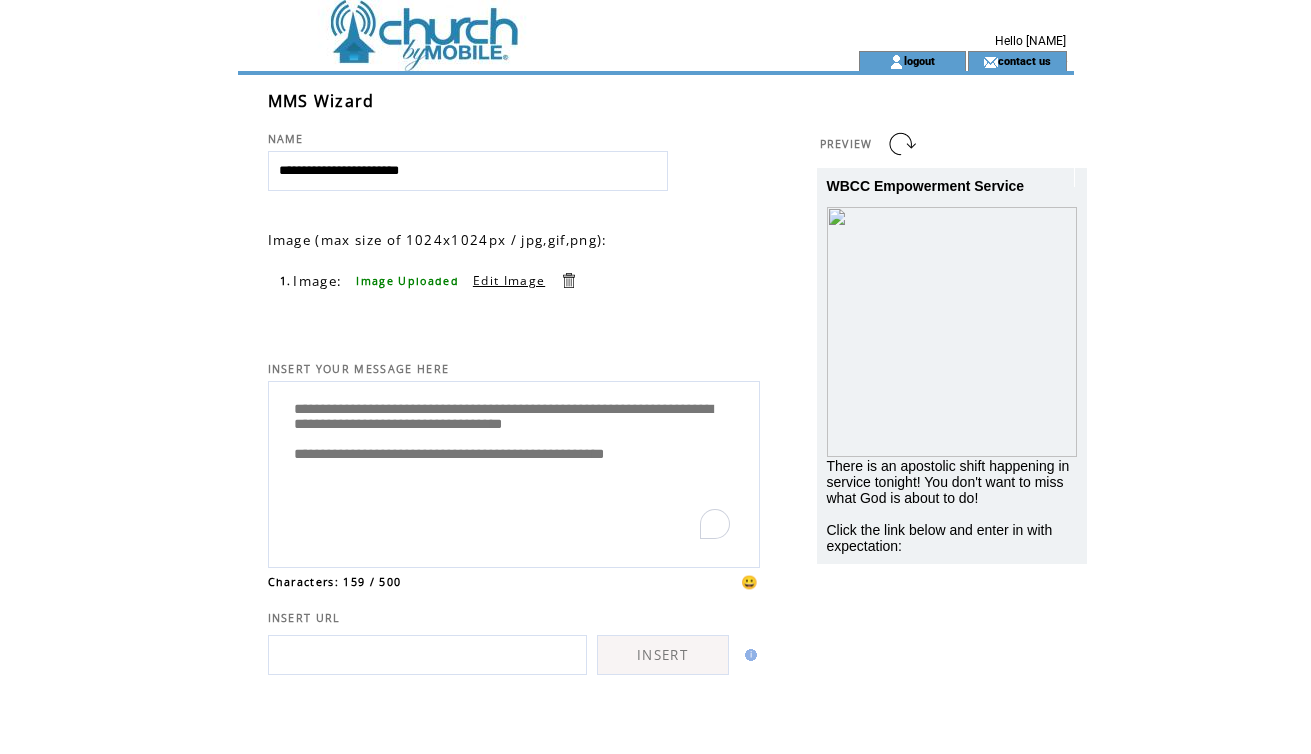 drag, startPoint x: 291, startPoint y: 494, endPoint x: 692, endPoint y: 504, distance: 401.12466 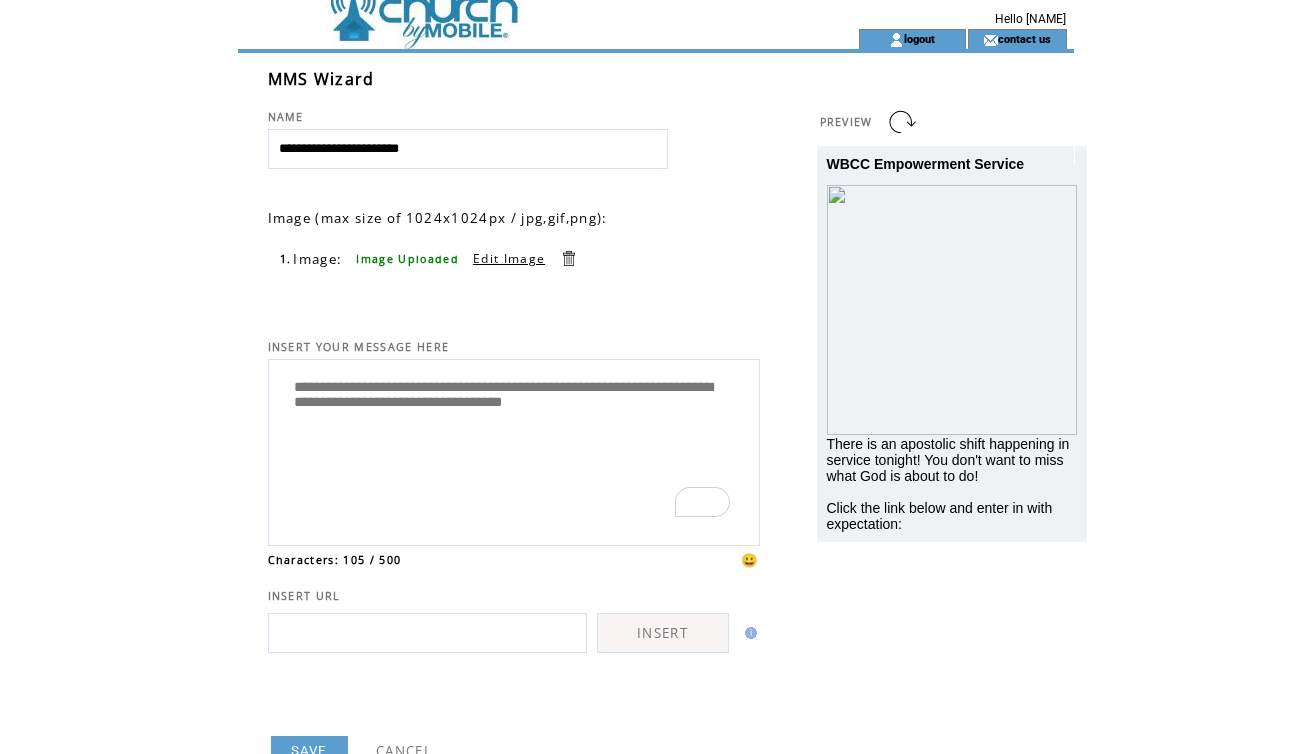 scroll, scrollTop: 99, scrollLeft: 0, axis: vertical 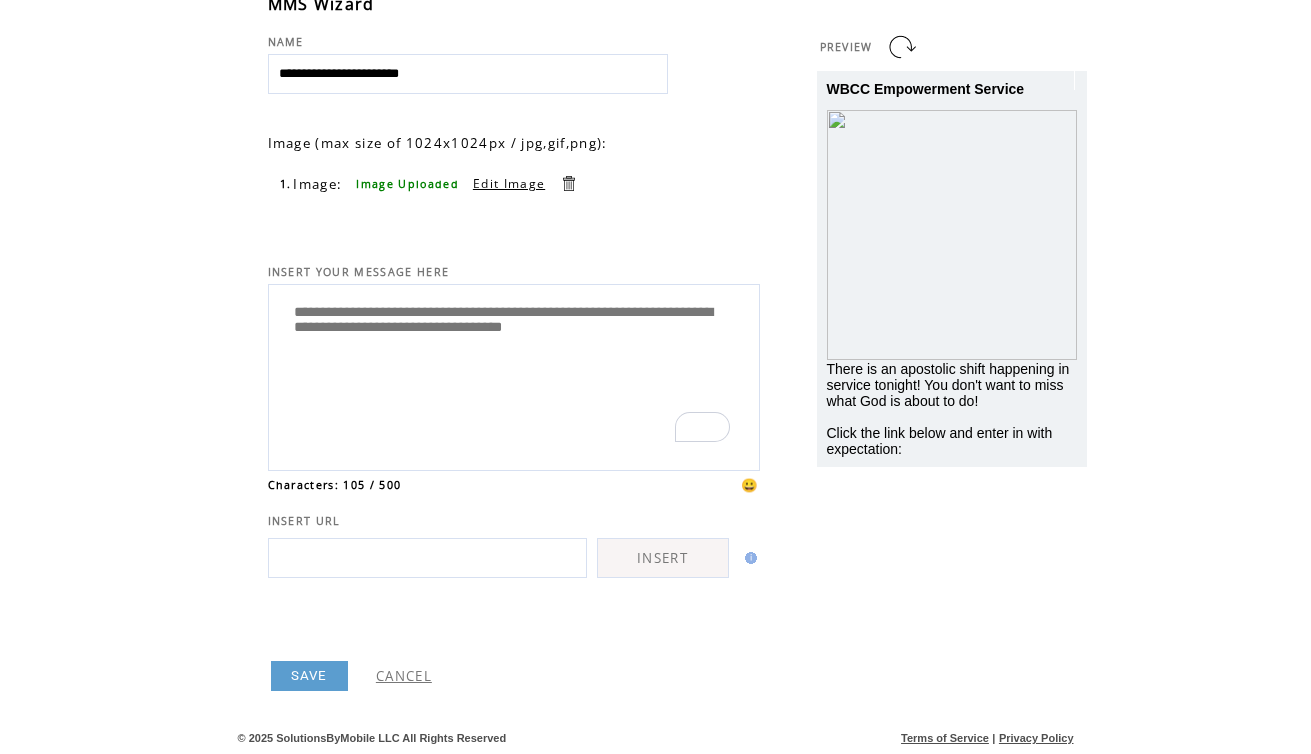 type on "**********" 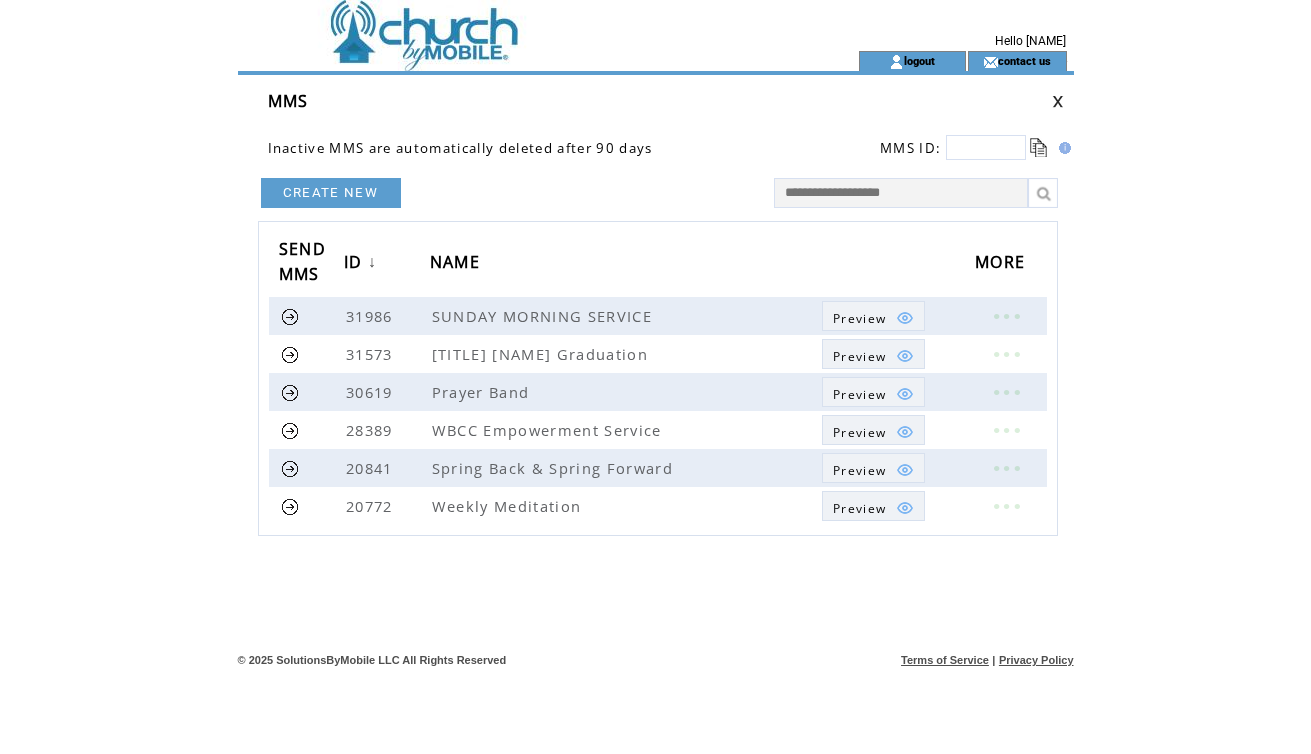 scroll, scrollTop: 0, scrollLeft: 0, axis: both 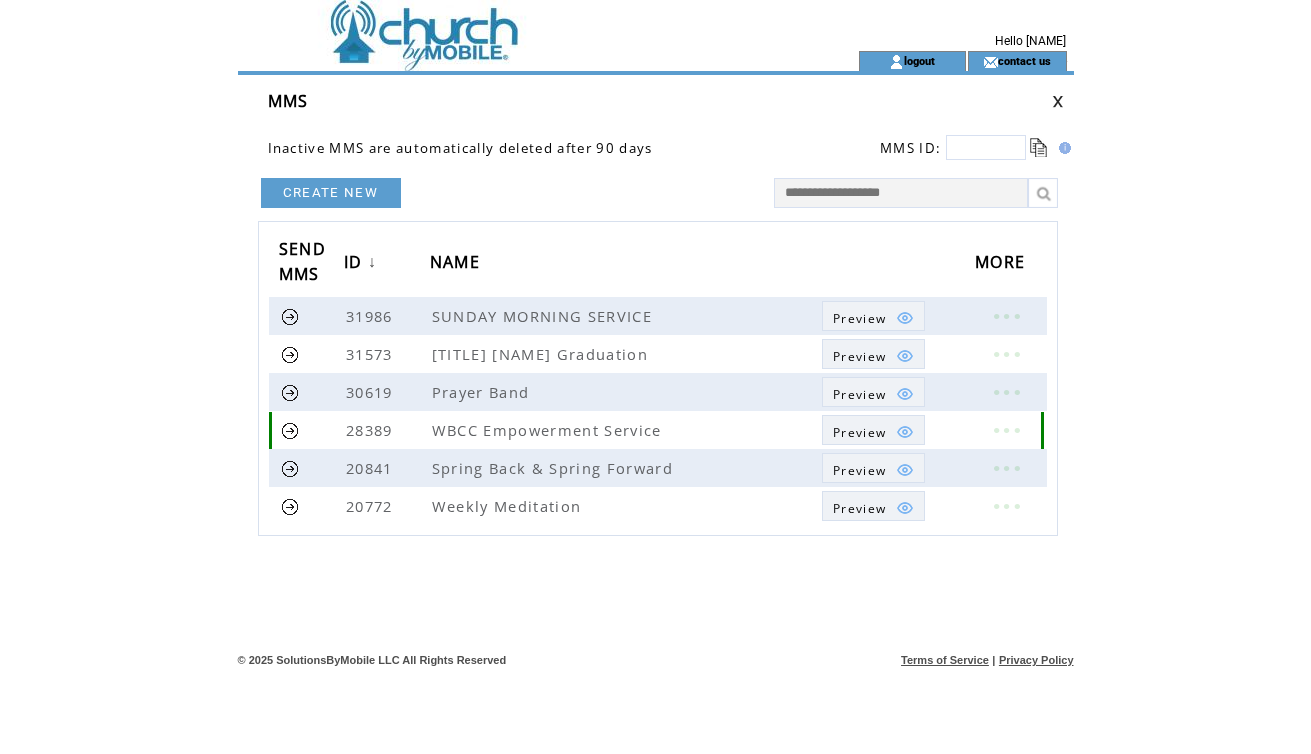 click on "Preview" at bounding box center [859, 432] 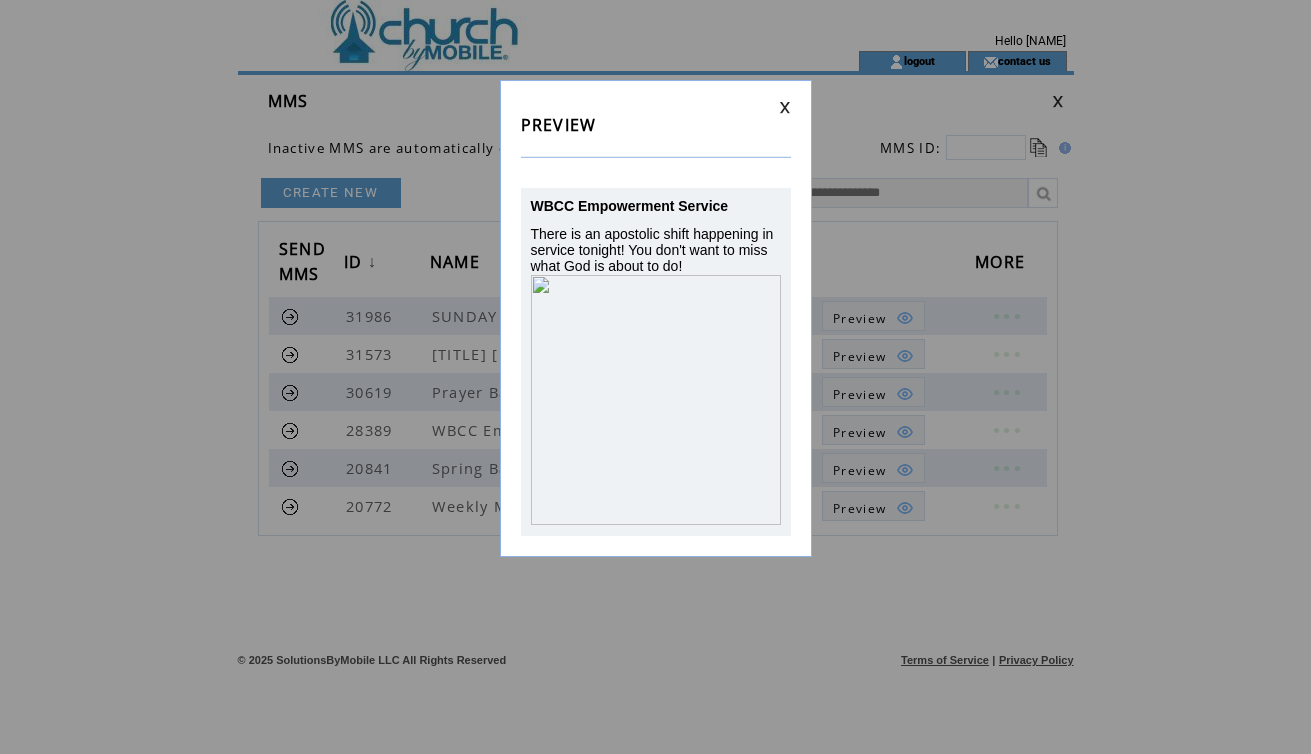 click at bounding box center (785, 107) 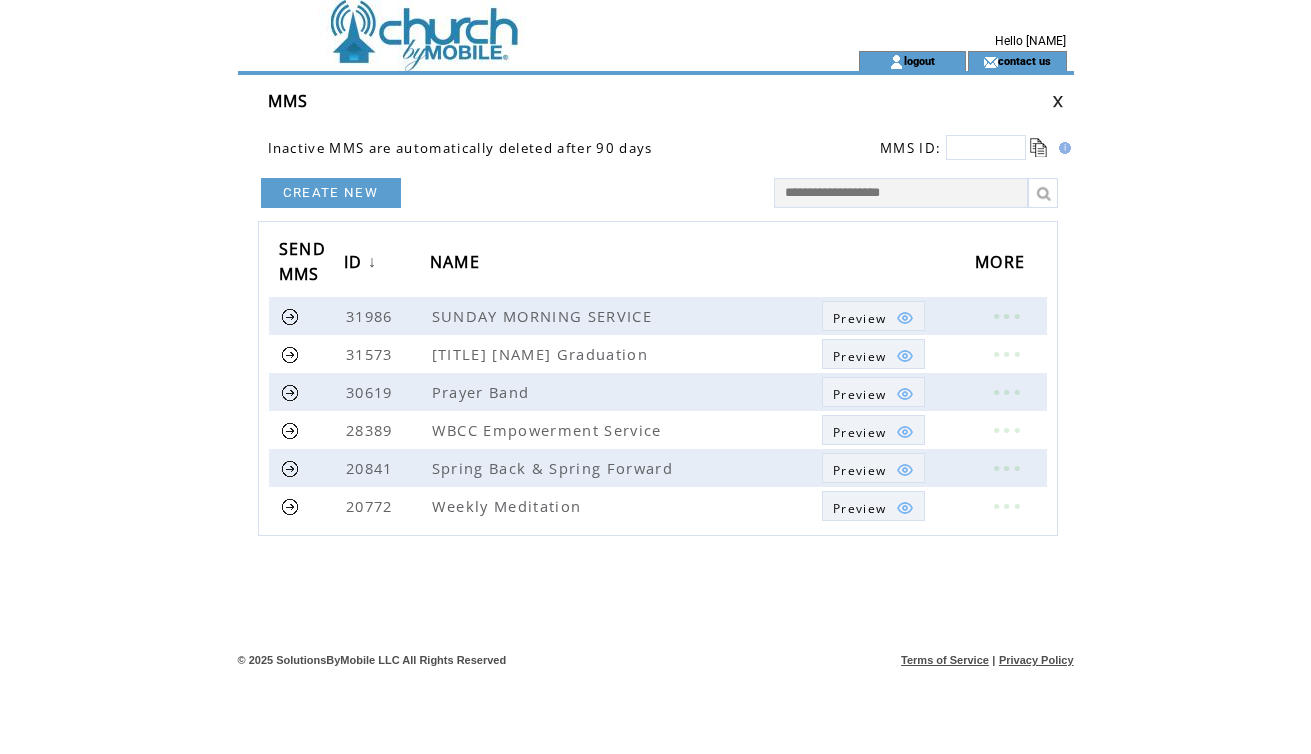 click at bounding box center [1058, 101] 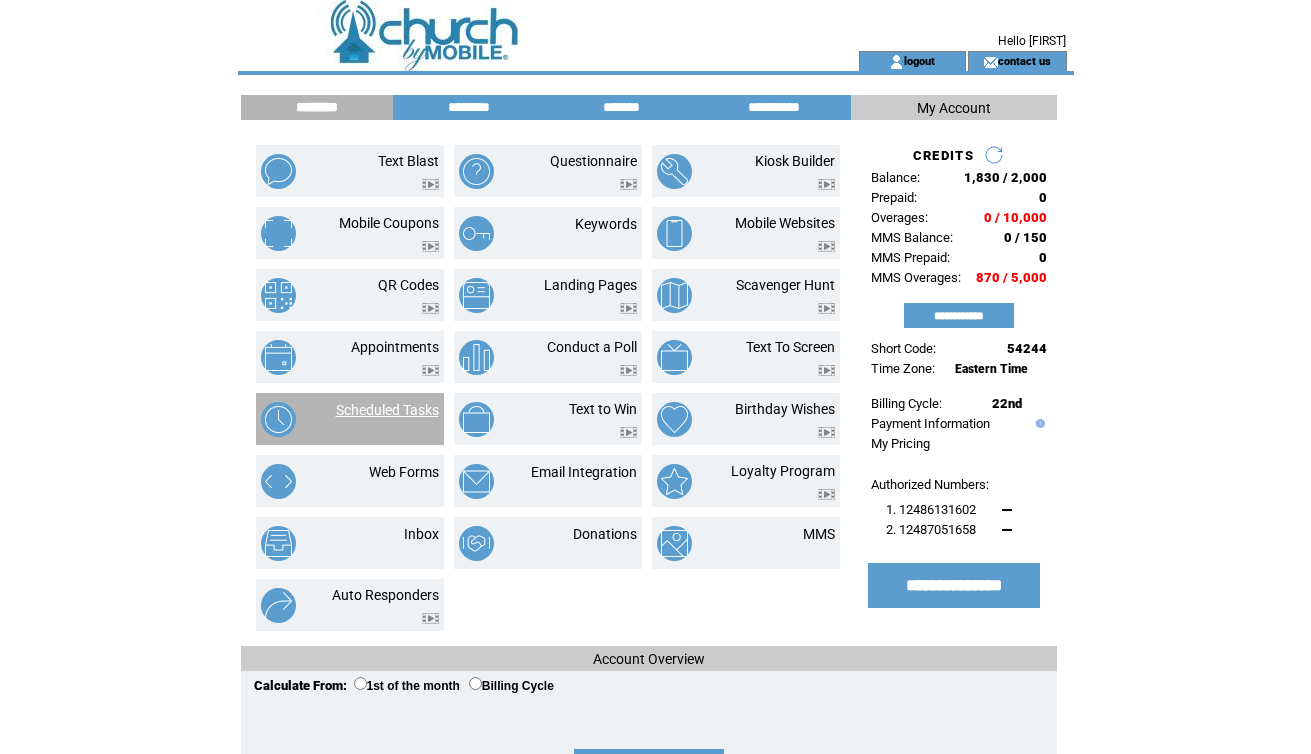 scroll, scrollTop: 0, scrollLeft: 0, axis: both 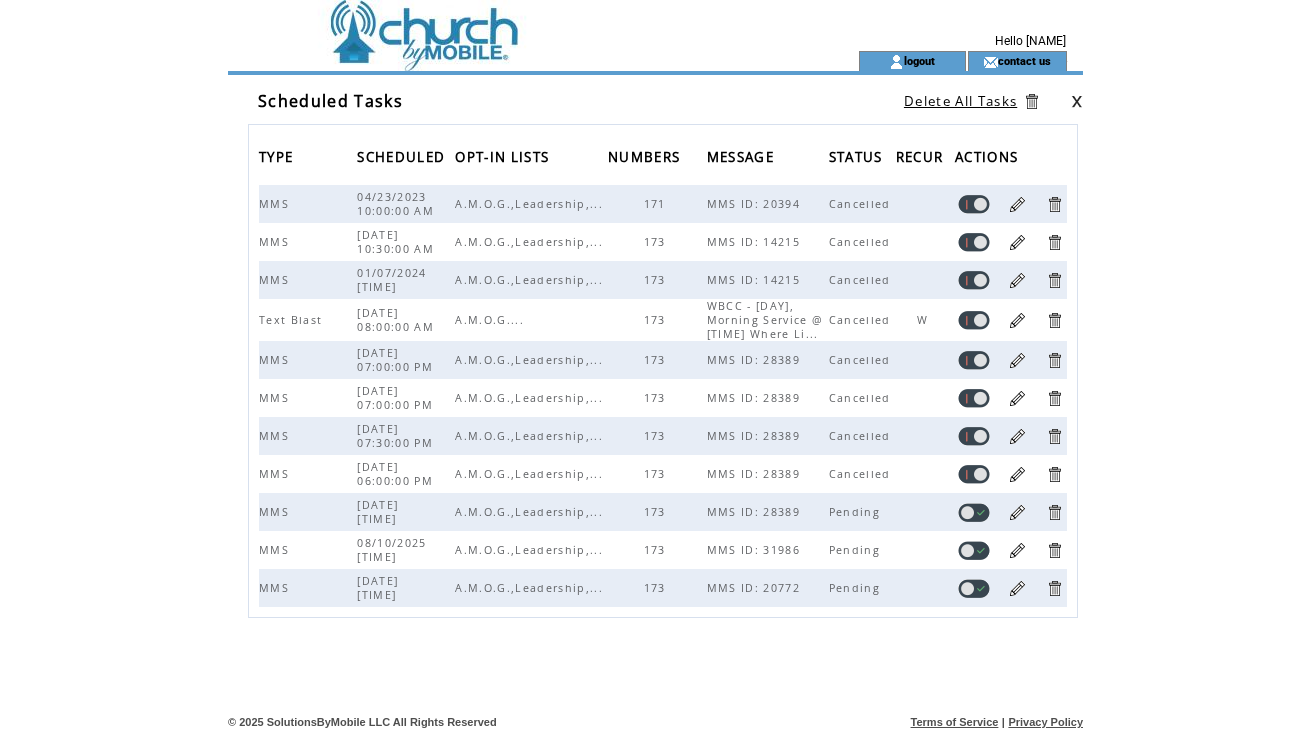 click at bounding box center (1077, 101) 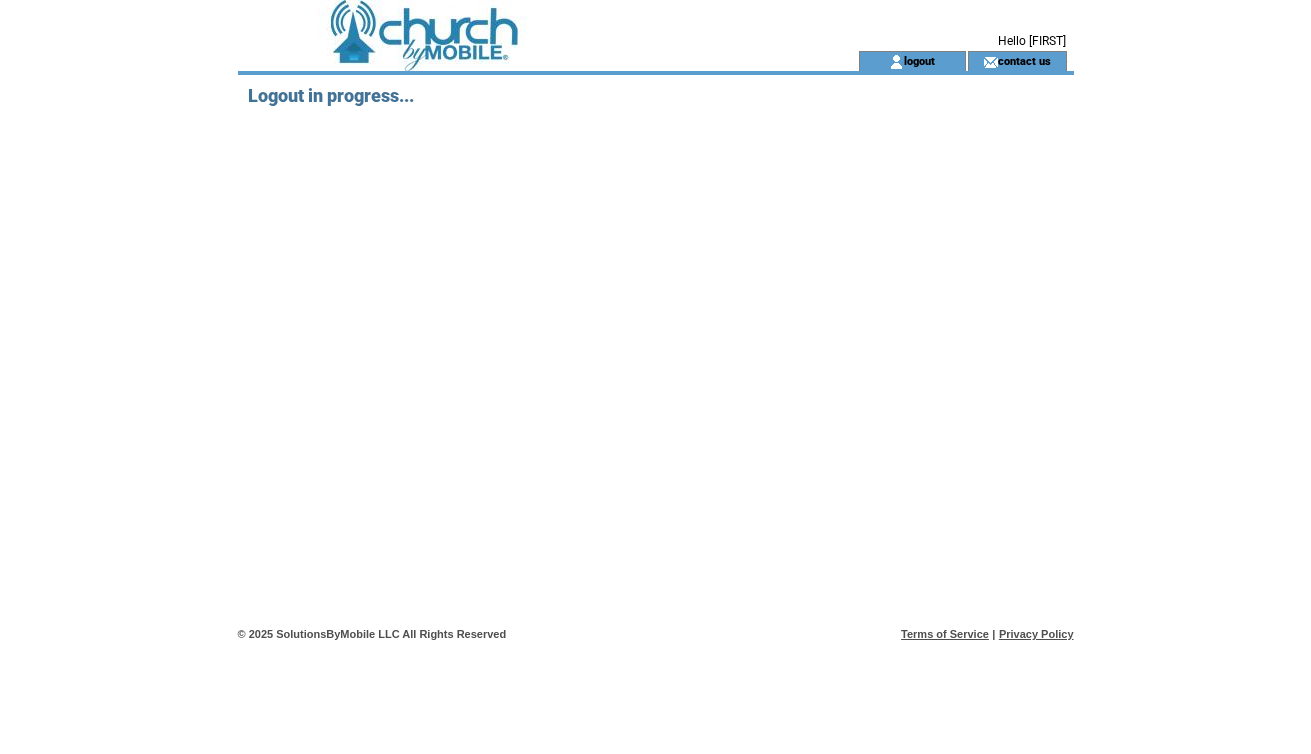 scroll, scrollTop: 0, scrollLeft: 0, axis: both 